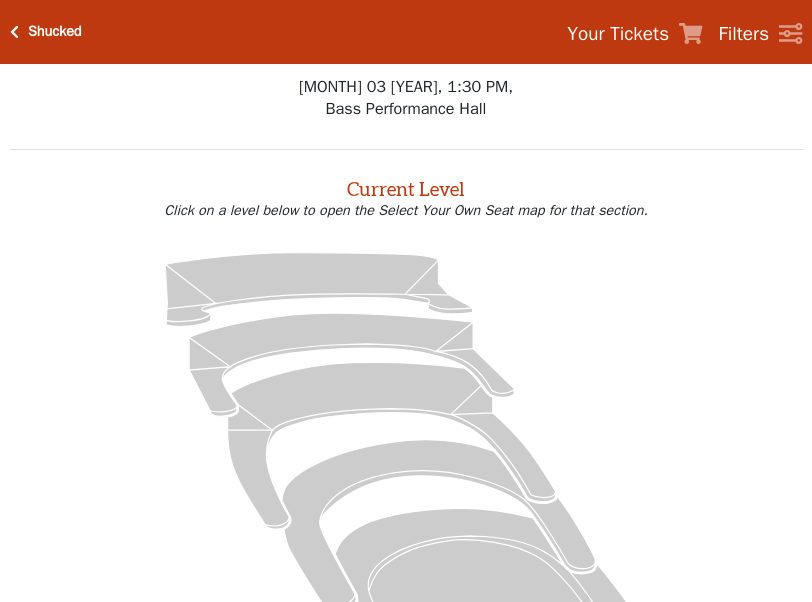 scroll, scrollTop: 0, scrollLeft: 0, axis: both 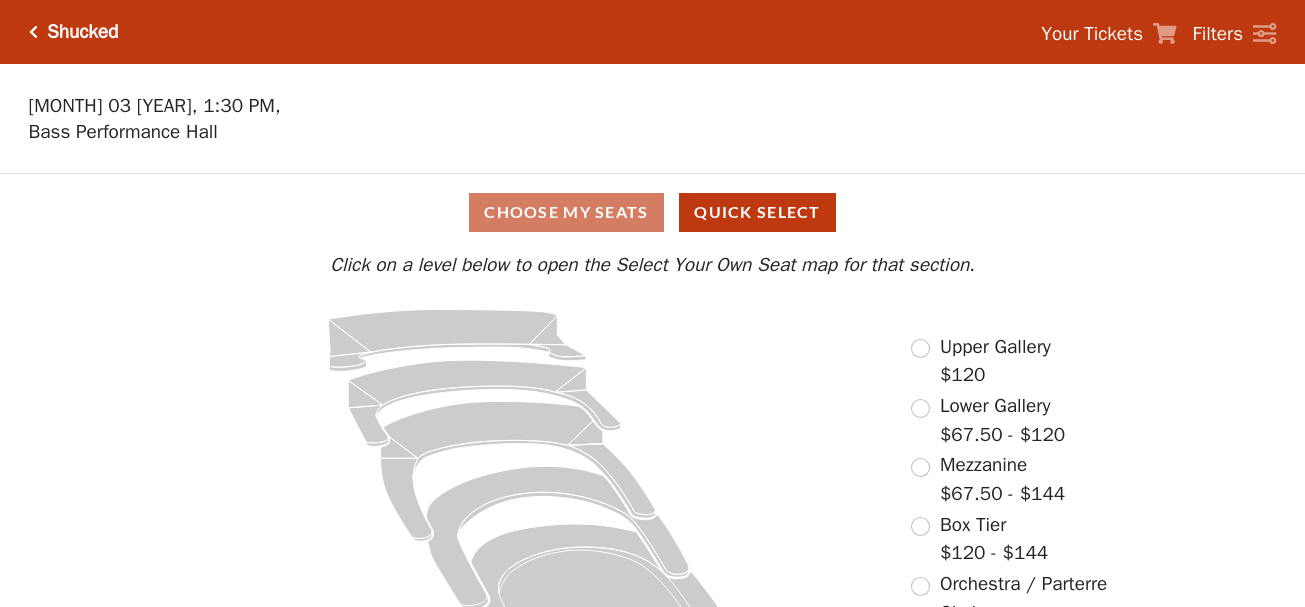 click on "Lower Gallery" at bounding box center (995, 406) 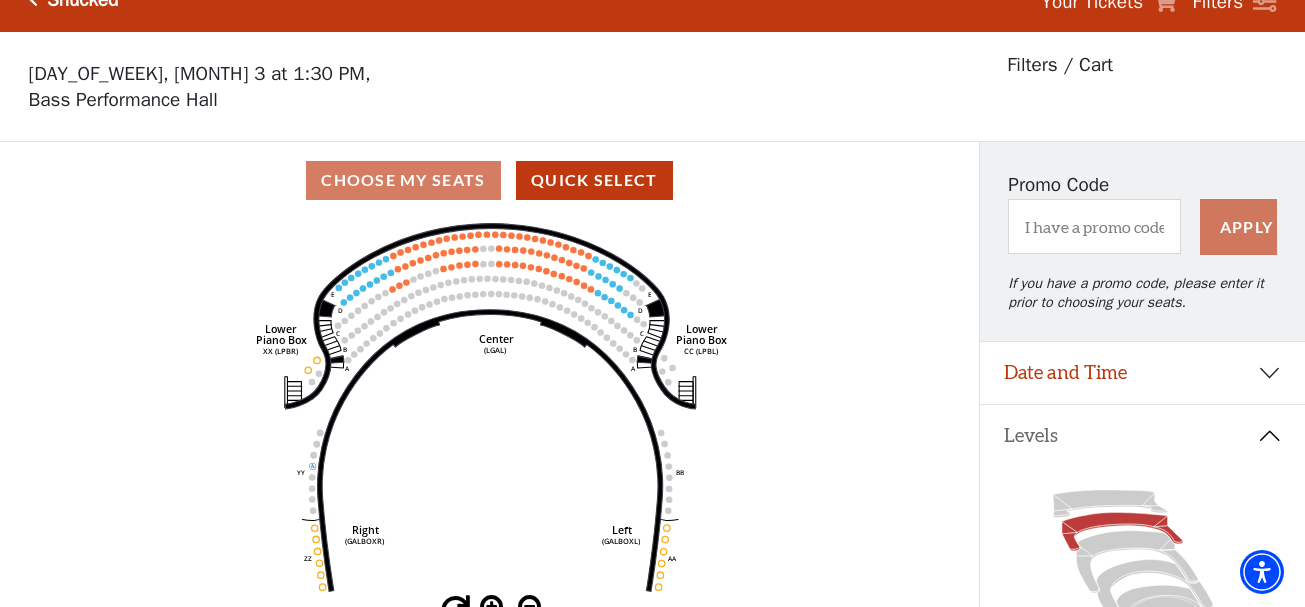 scroll, scrollTop: 0, scrollLeft: 0, axis: both 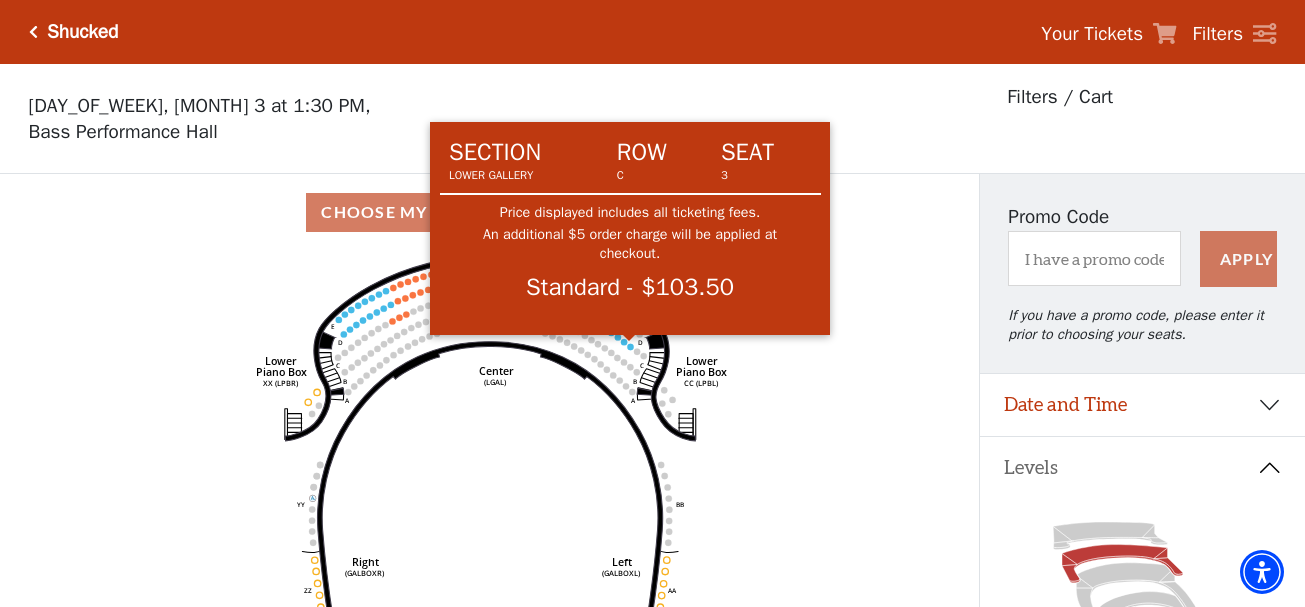 click 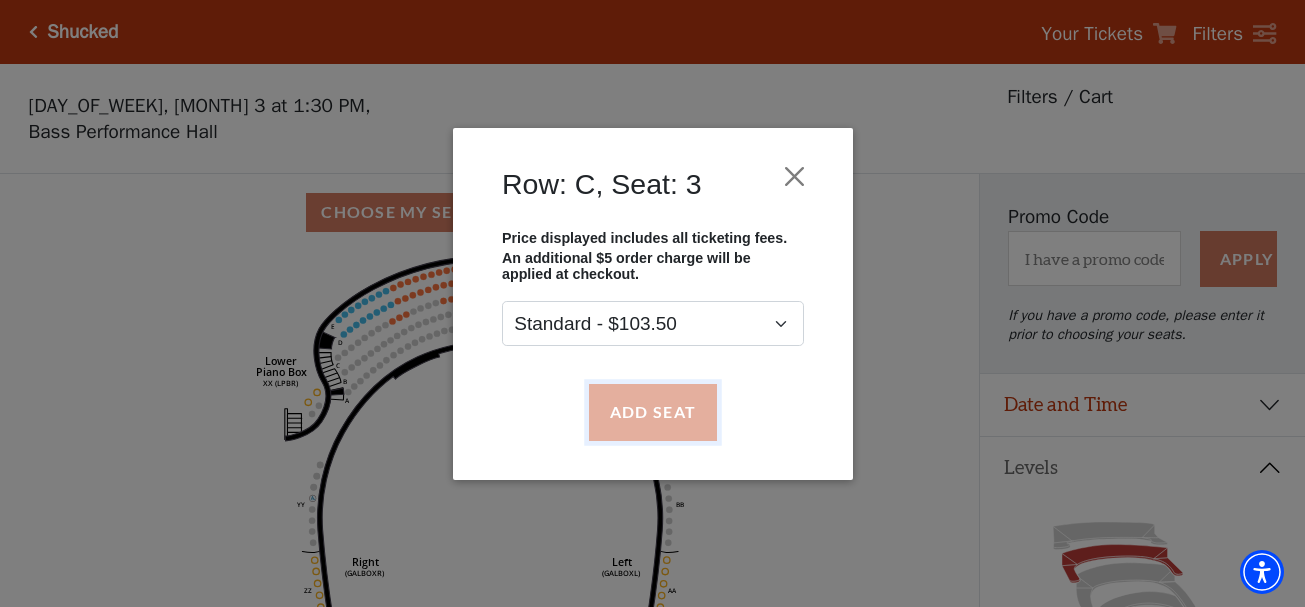 click on "Add Seat" at bounding box center (652, 412) 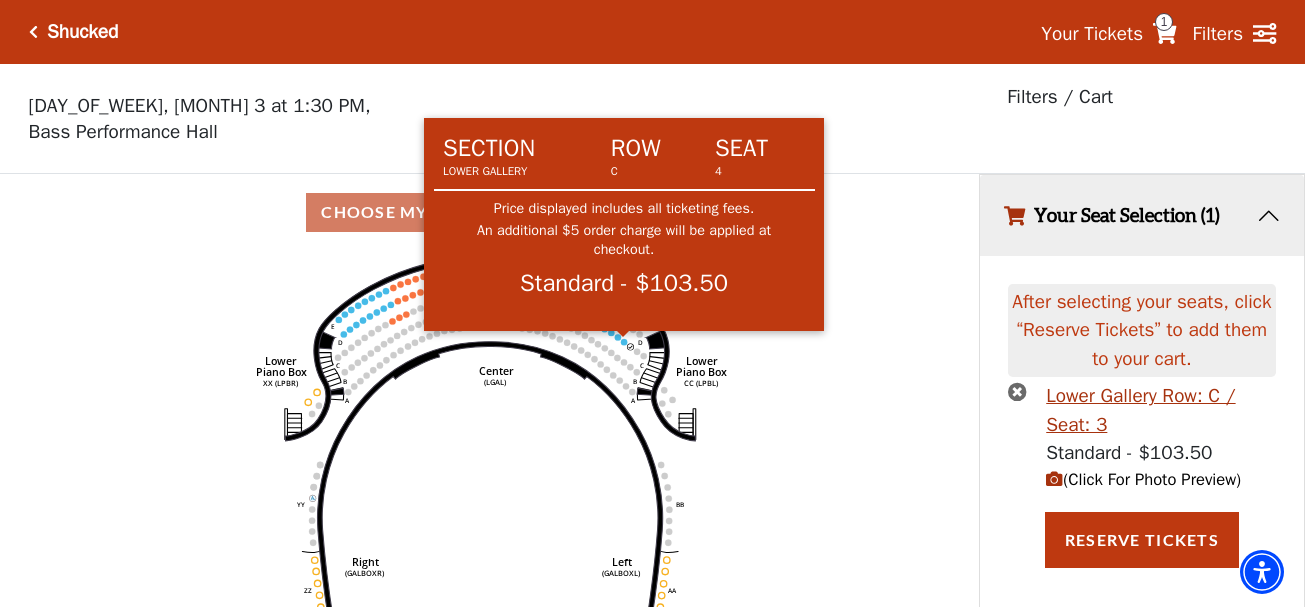 click 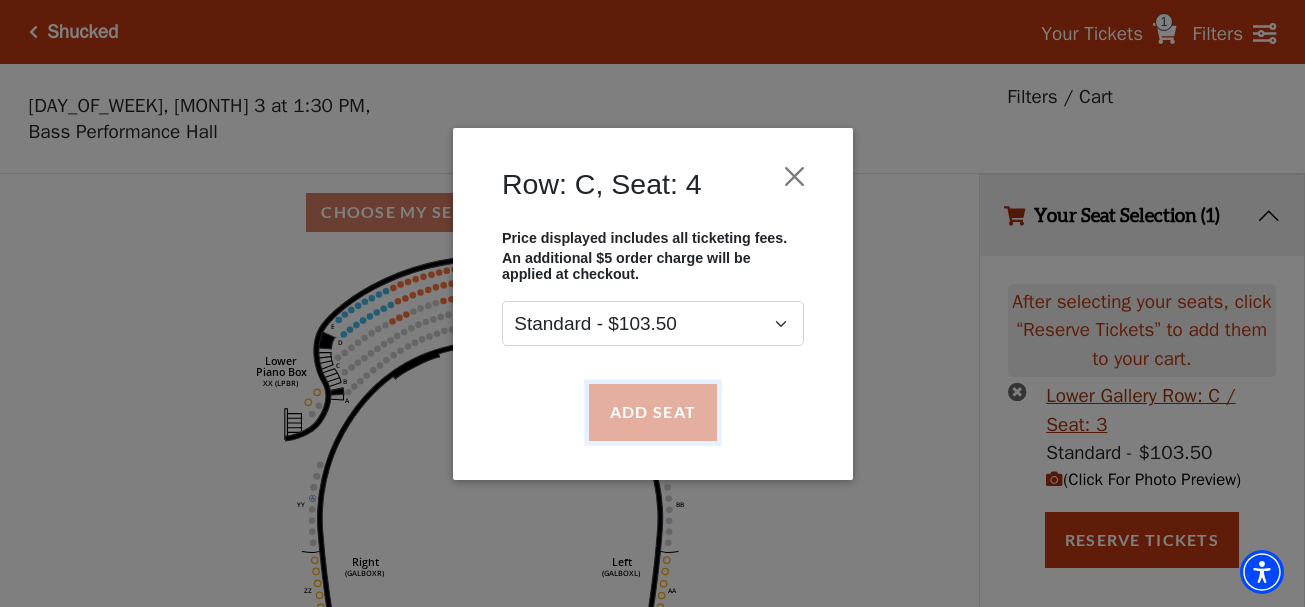click on "Add Seat" at bounding box center (652, 412) 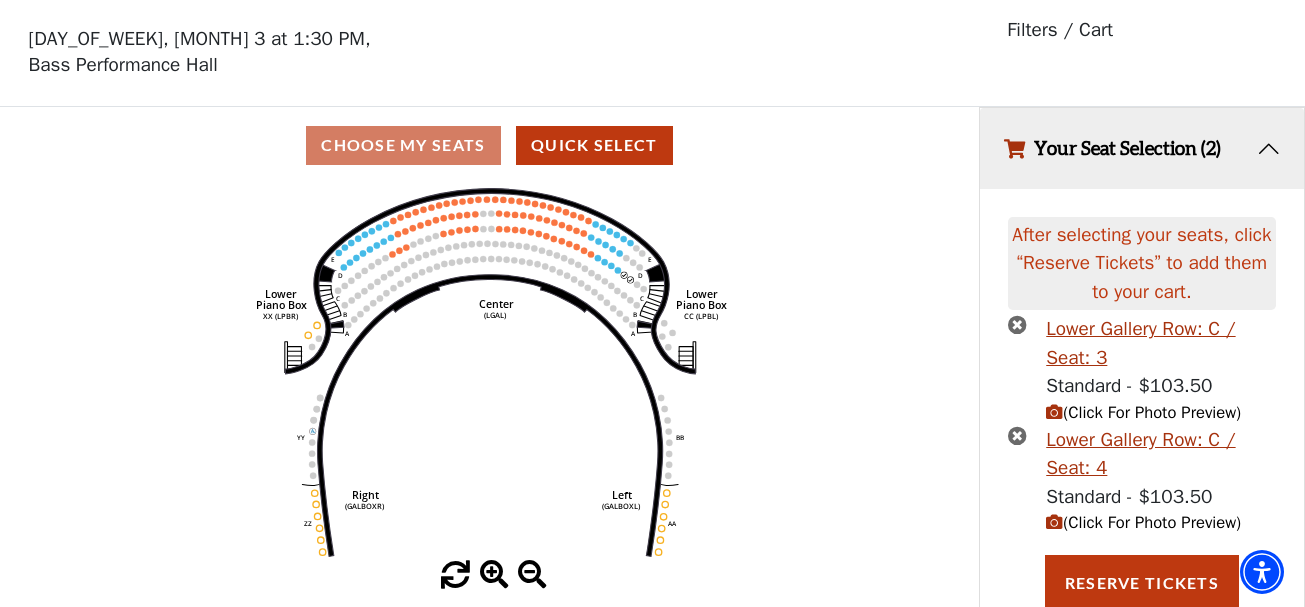 scroll, scrollTop: 72, scrollLeft: 0, axis: vertical 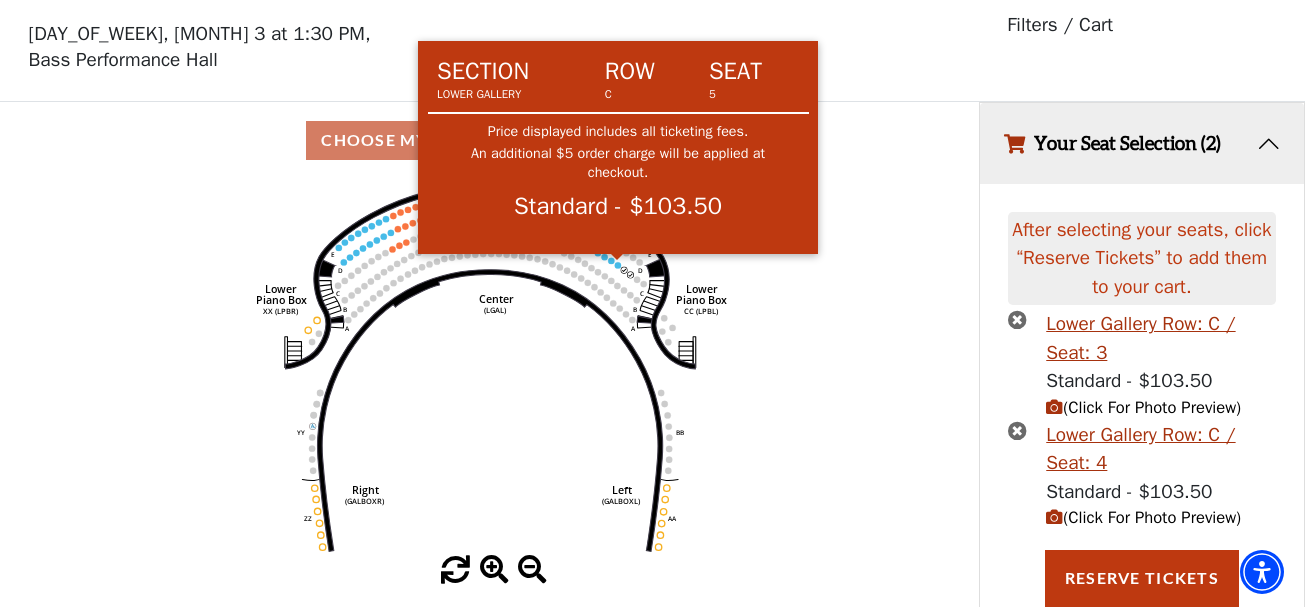 click 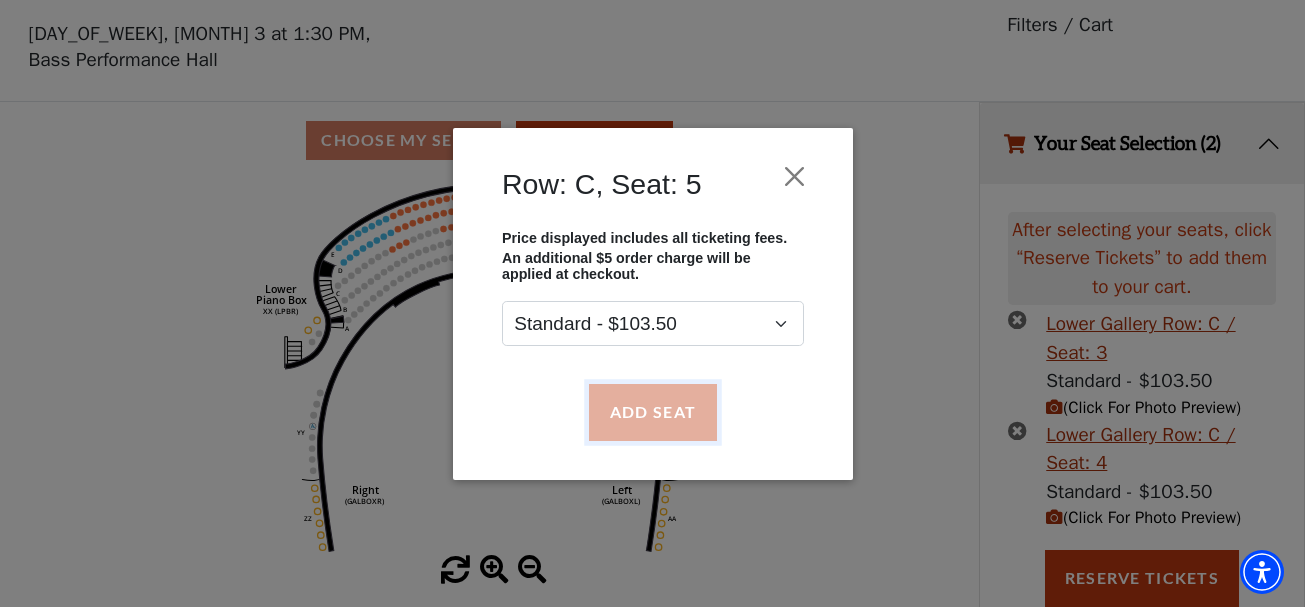 click on "Add Seat" at bounding box center [652, 412] 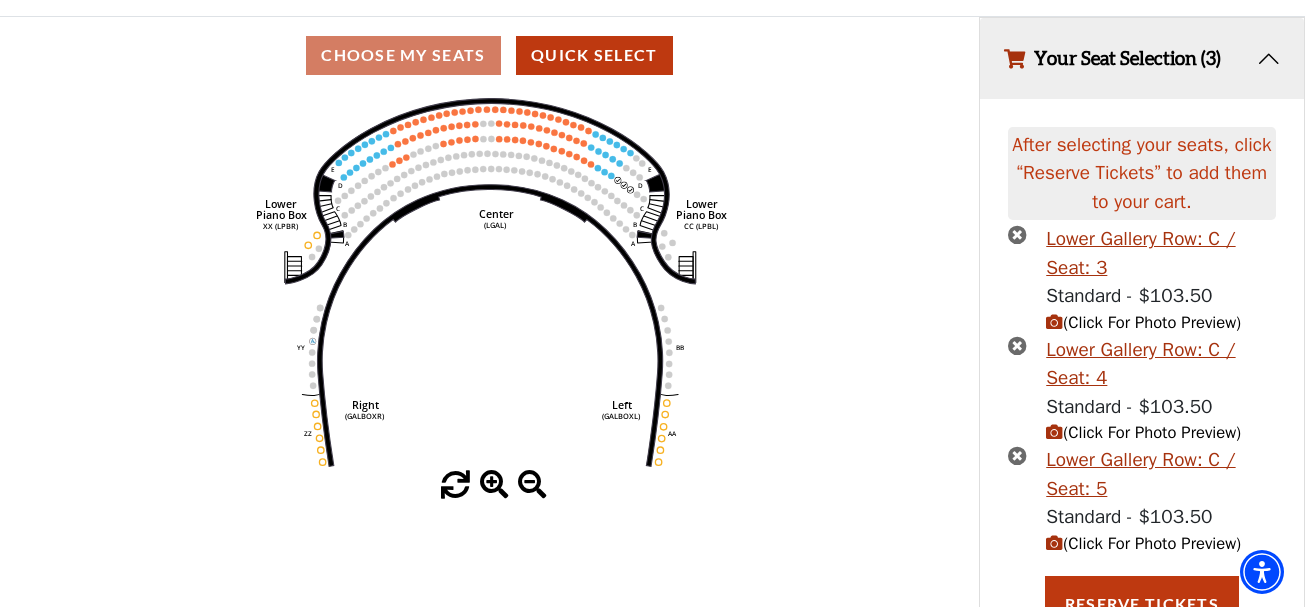 scroll, scrollTop: 182, scrollLeft: 0, axis: vertical 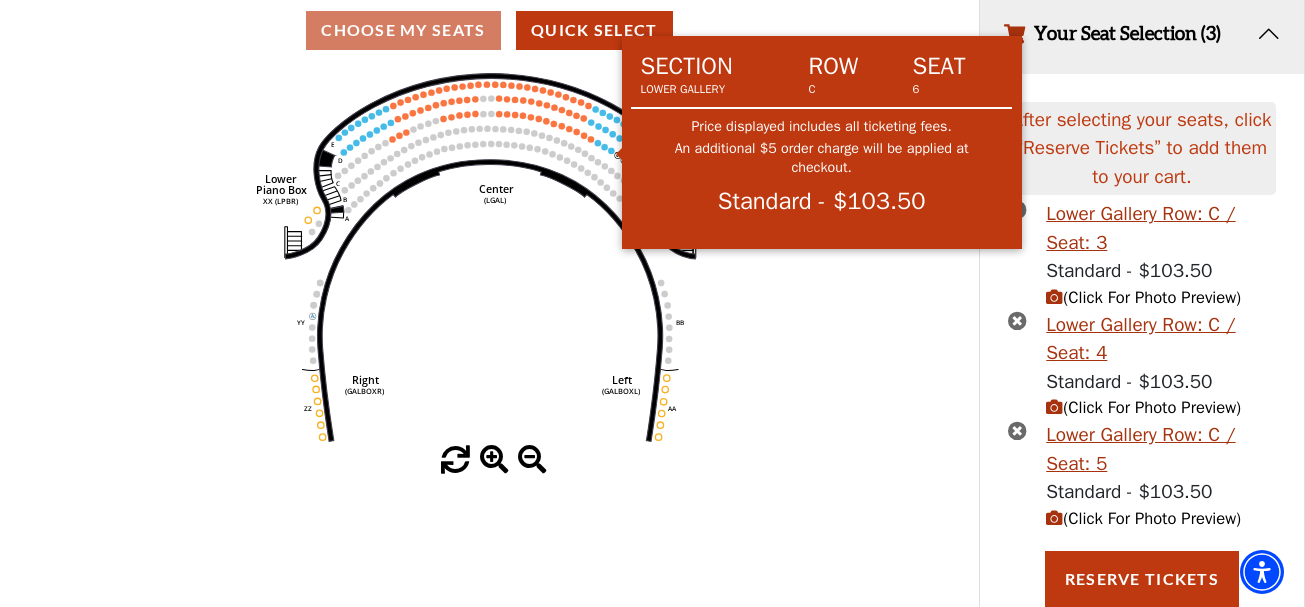 click 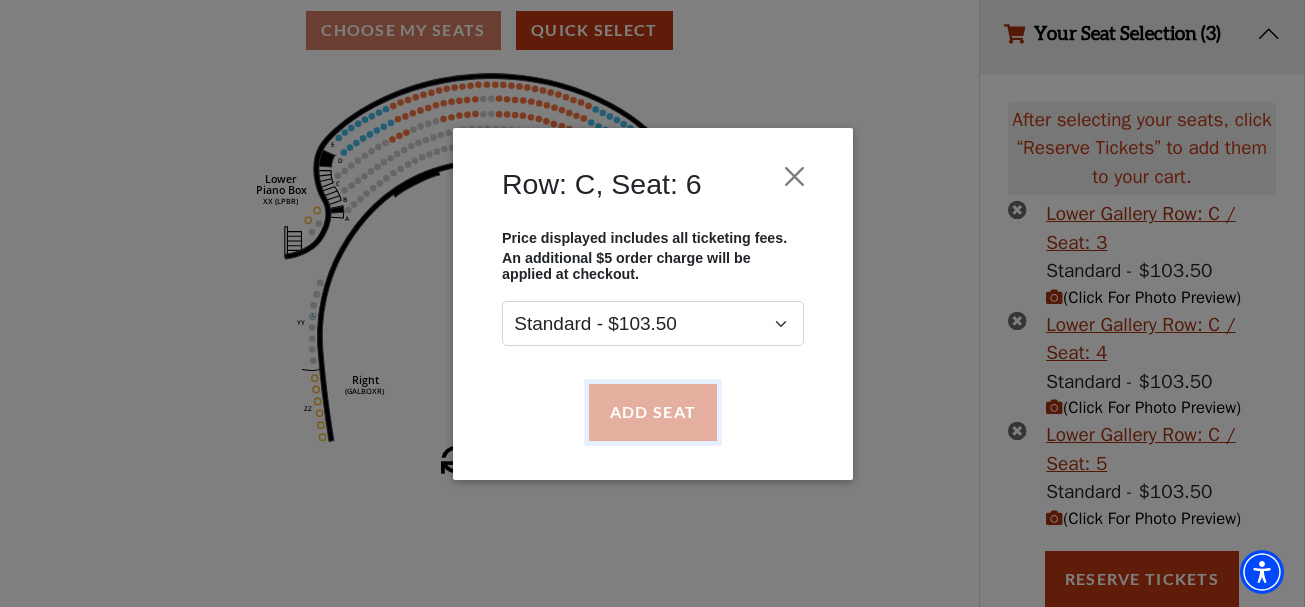 click on "Add Seat" at bounding box center [652, 412] 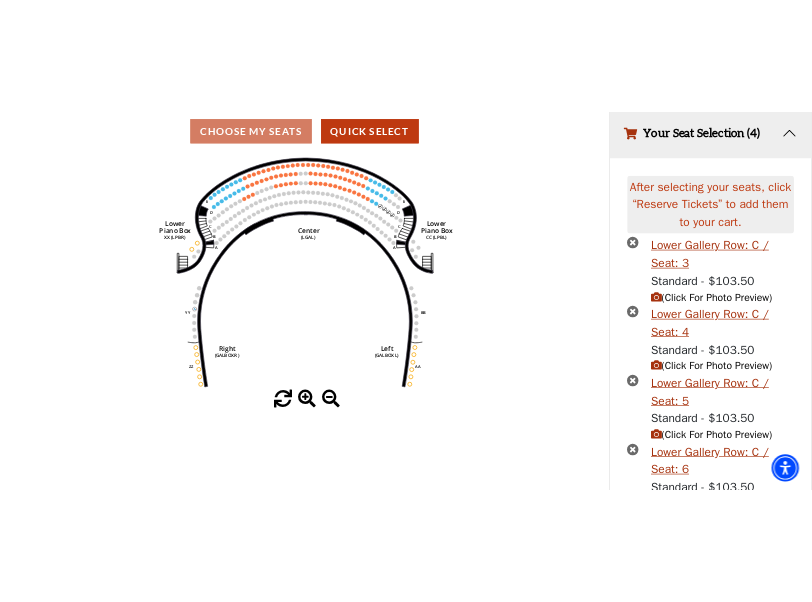 scroll, scrollTop: 293, scrollLeft: 0, axis: vertical 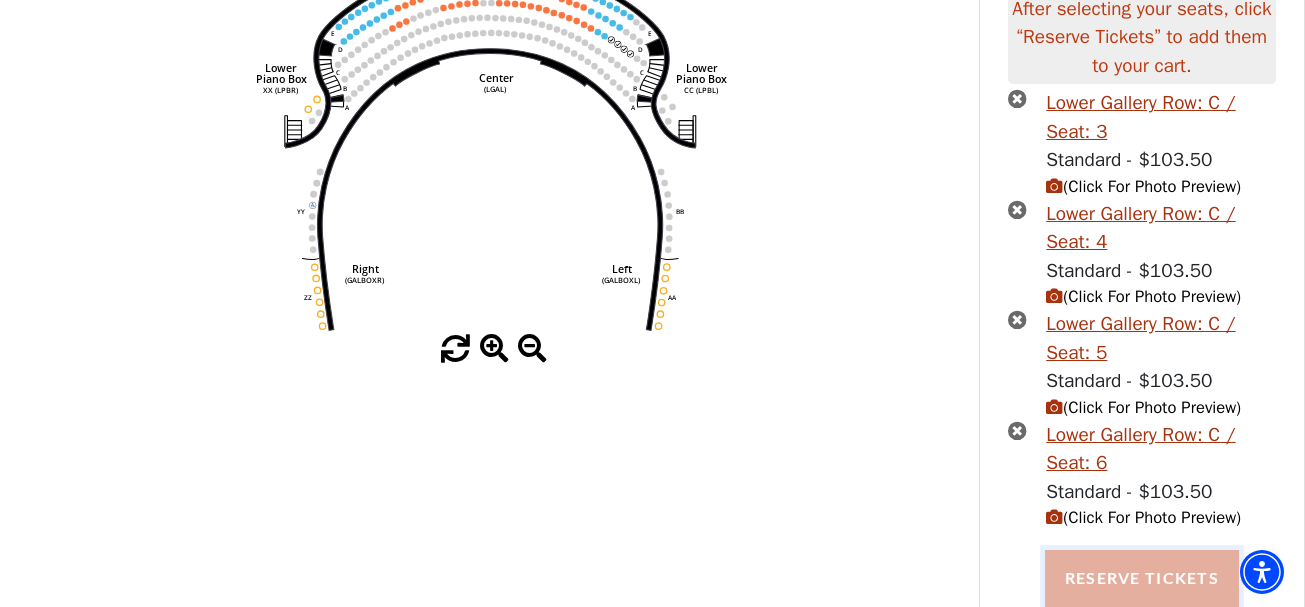 click on "Reserve Tickets" at bounding box center [1142, 578] 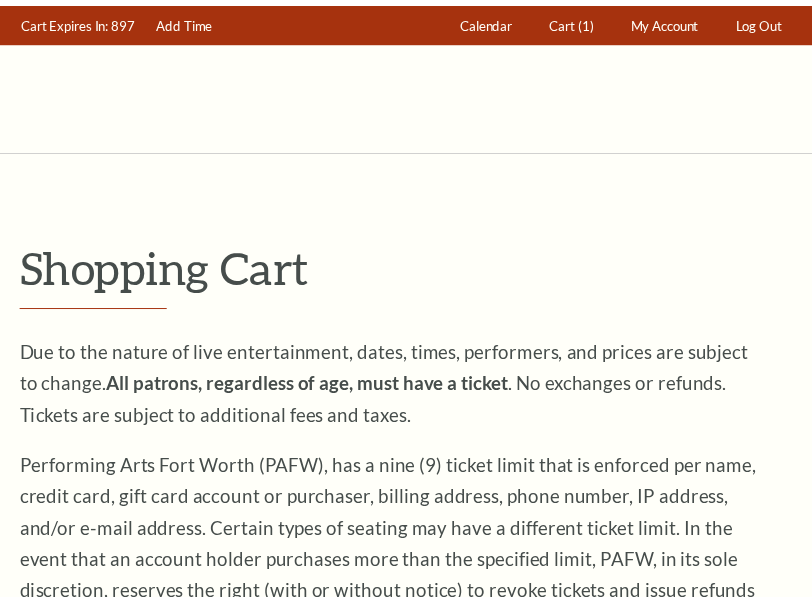 scroll, scrollTop: 0, scrollLeft: 0, axis: both 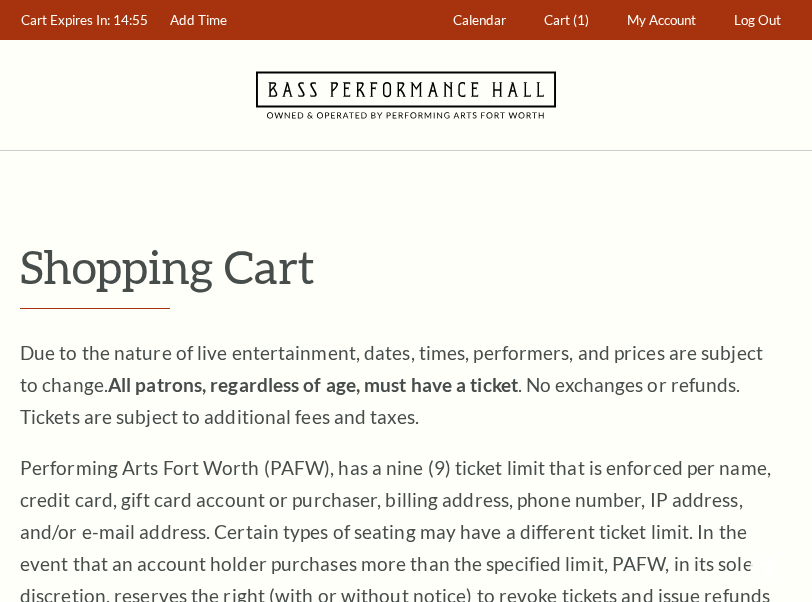 click on "Shopping Cart
Due to the nature of live entertainment, dates, times, performers, and prices are subject to change.  All patrons, regardless of age, must have a ticket . No exchanges or refunds. Tickets are subject to additional fees and taxes.
Performing Arts Fort Worth (PAFW), has a nine (9) ticket limit that is enforced per name, credit card, gift card account or purchaser, billing address, phone number, IP address, and/or e-mail address. Certain types of seating may have a different ticket limit. In the event that an account holder purchases more than the specified limit, PAFW, in its sole discretion, reserves the right (with or without notice) to revoke tickets and issue refunds for sales in excess of the designated limit. Cancelled orders are subject to a cancellation fee.
4" at bounding box center (406, 1178) 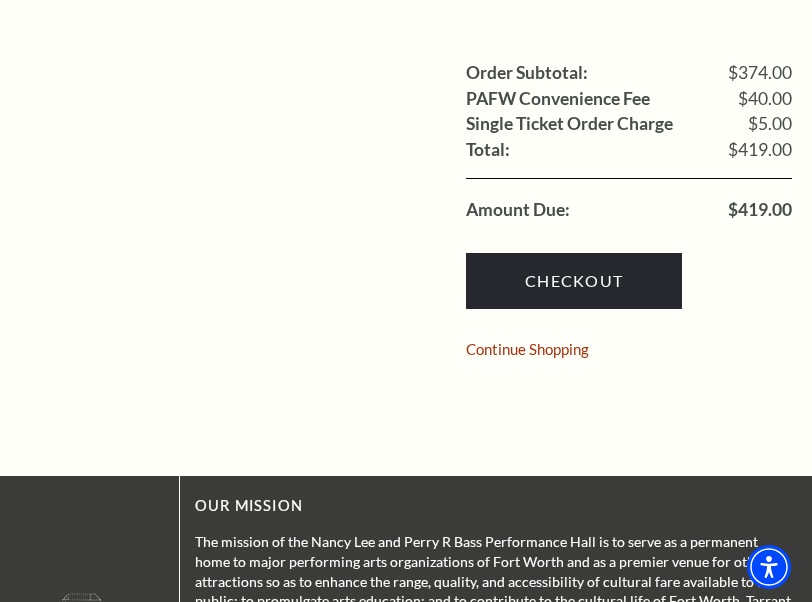 scroll, scrollTop: 1900, scrollLeft: 0, axis: vertical 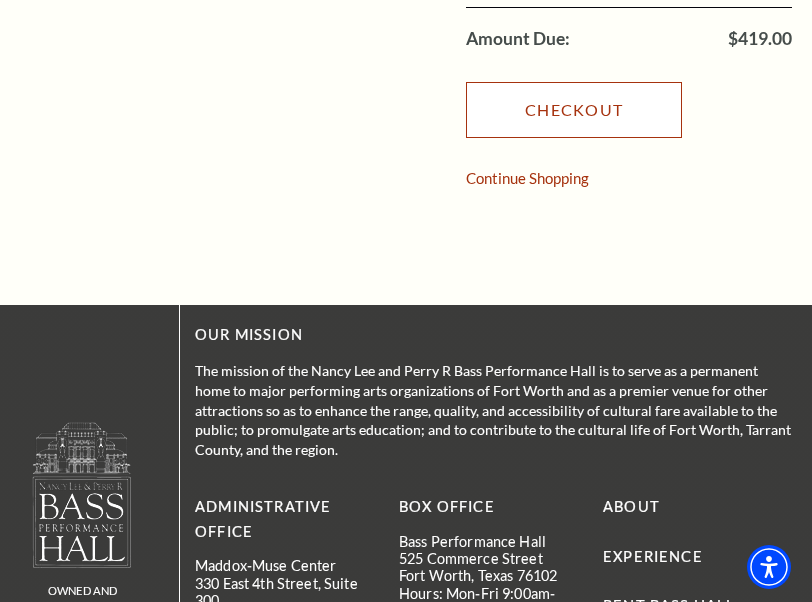 click on "Checkout" at bounding box center (574, 110) 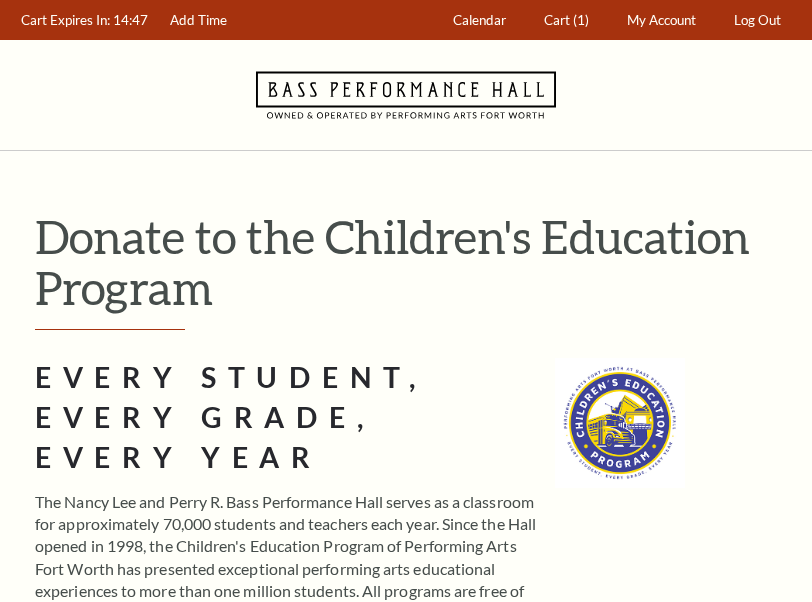 scroll, scrollTop: 0, scrollLeft: 0, axis: both 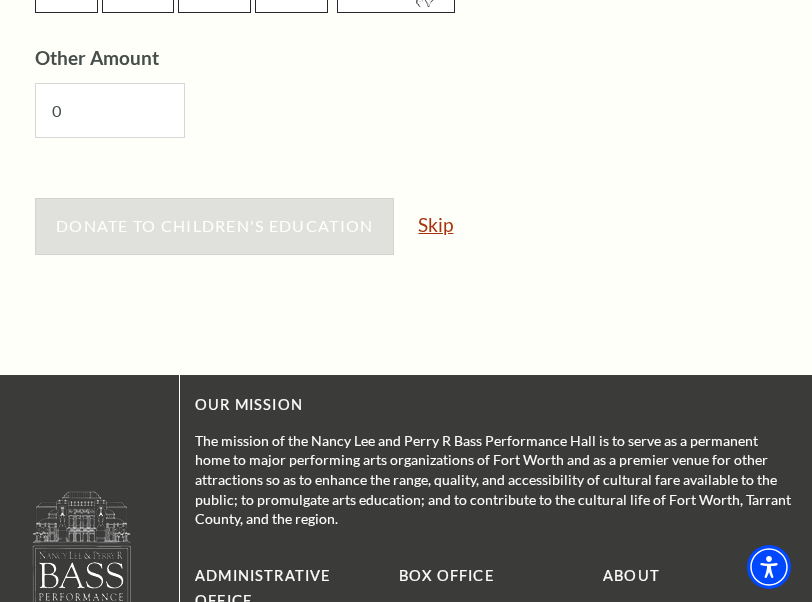click on "Skip" at bounding box center (435, 224) 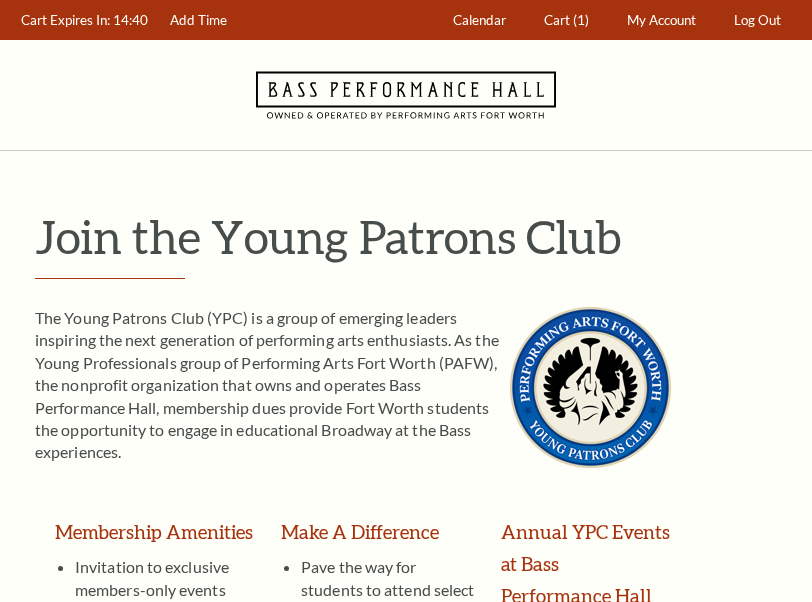 scroll, scrollTop: 600, scrollLeft: 0, axis: vertical 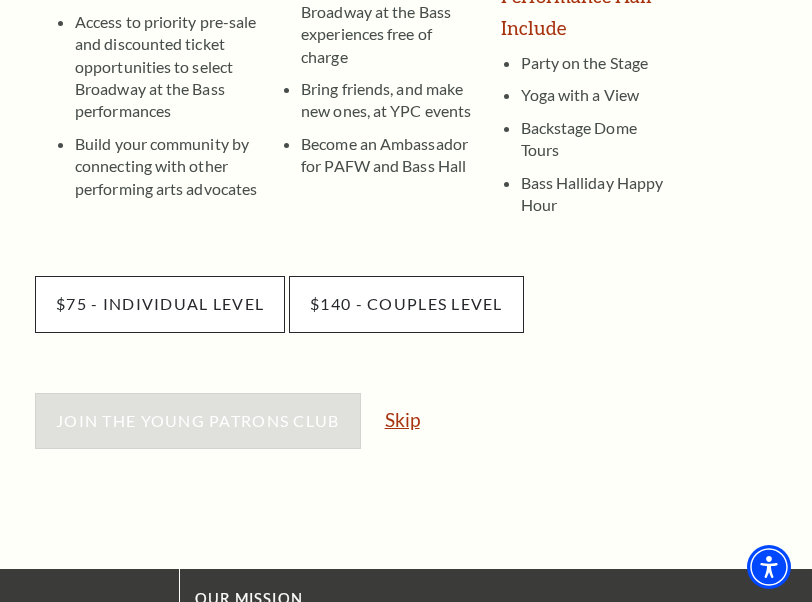 click on "Skip" at bounding box center (402, 419) 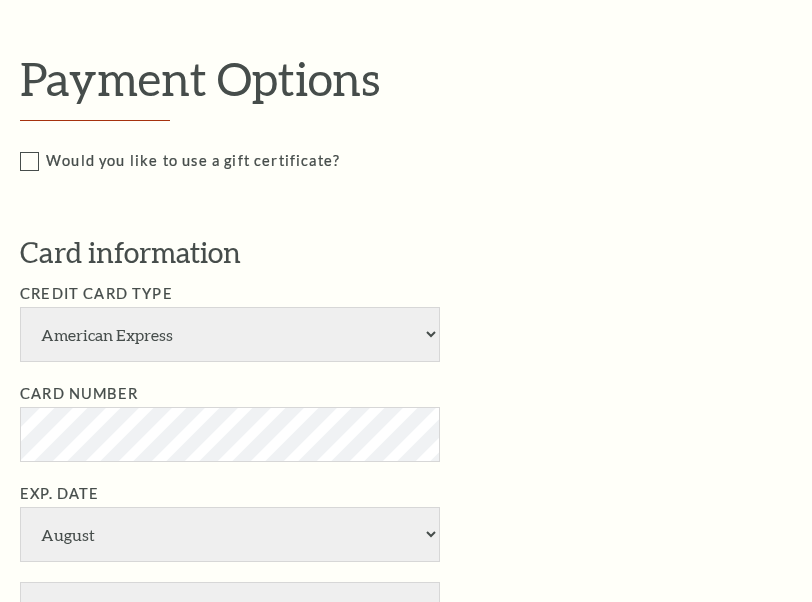 scroll, scrollTop: 600, scrollLeft: 0, axis: vertical 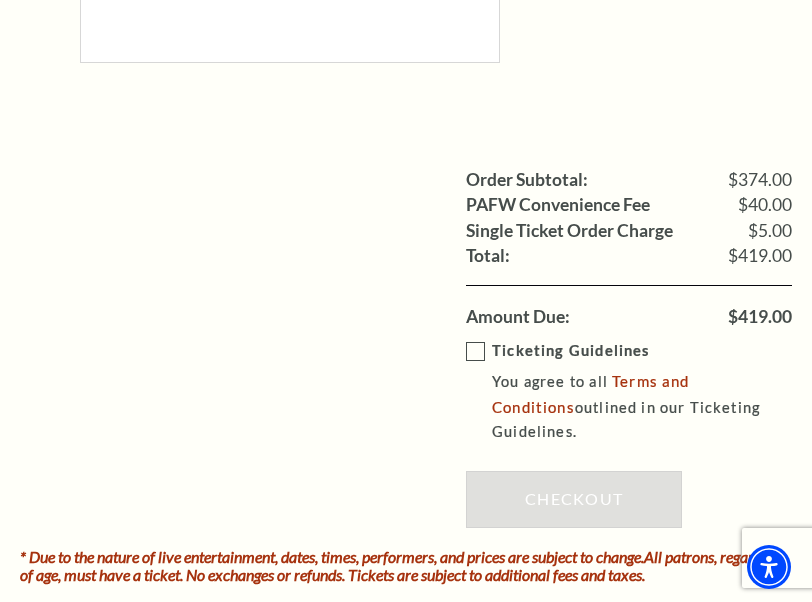 click on "Ticketing Guidelines
You agree to all   Terms and Conditions  outlined in our Ticketing Guidelines." at bounding box center (643, 392) 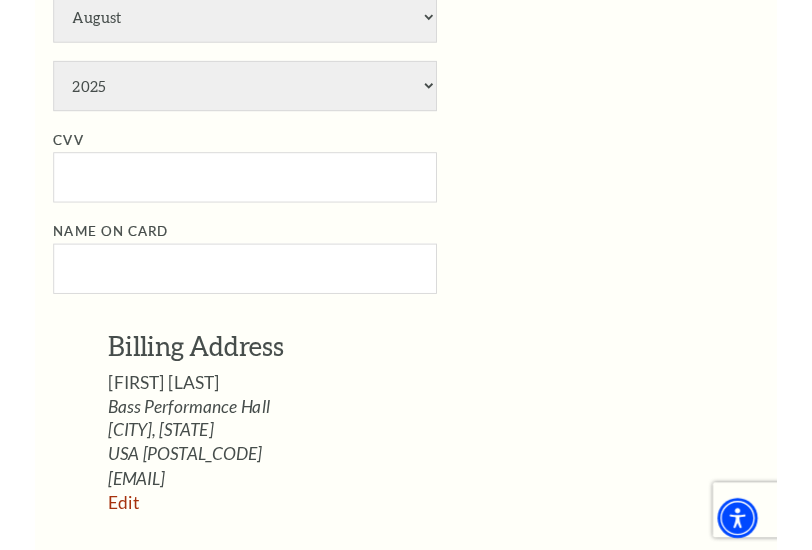 scroll, scrollTop: 1100, scrollLeft: 0, axis: vertical 